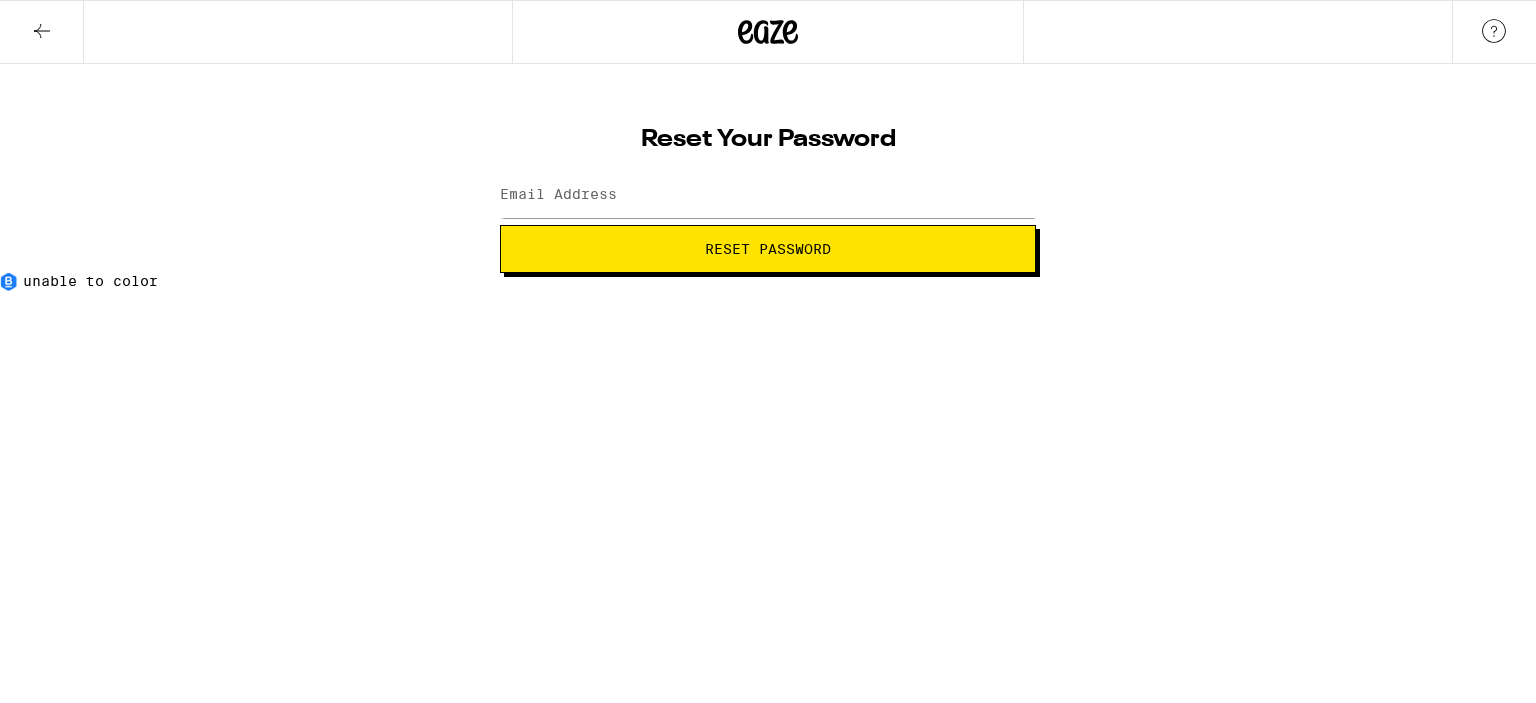 scroll, scrollTop: 0, scrollLeft: 0, axis: both 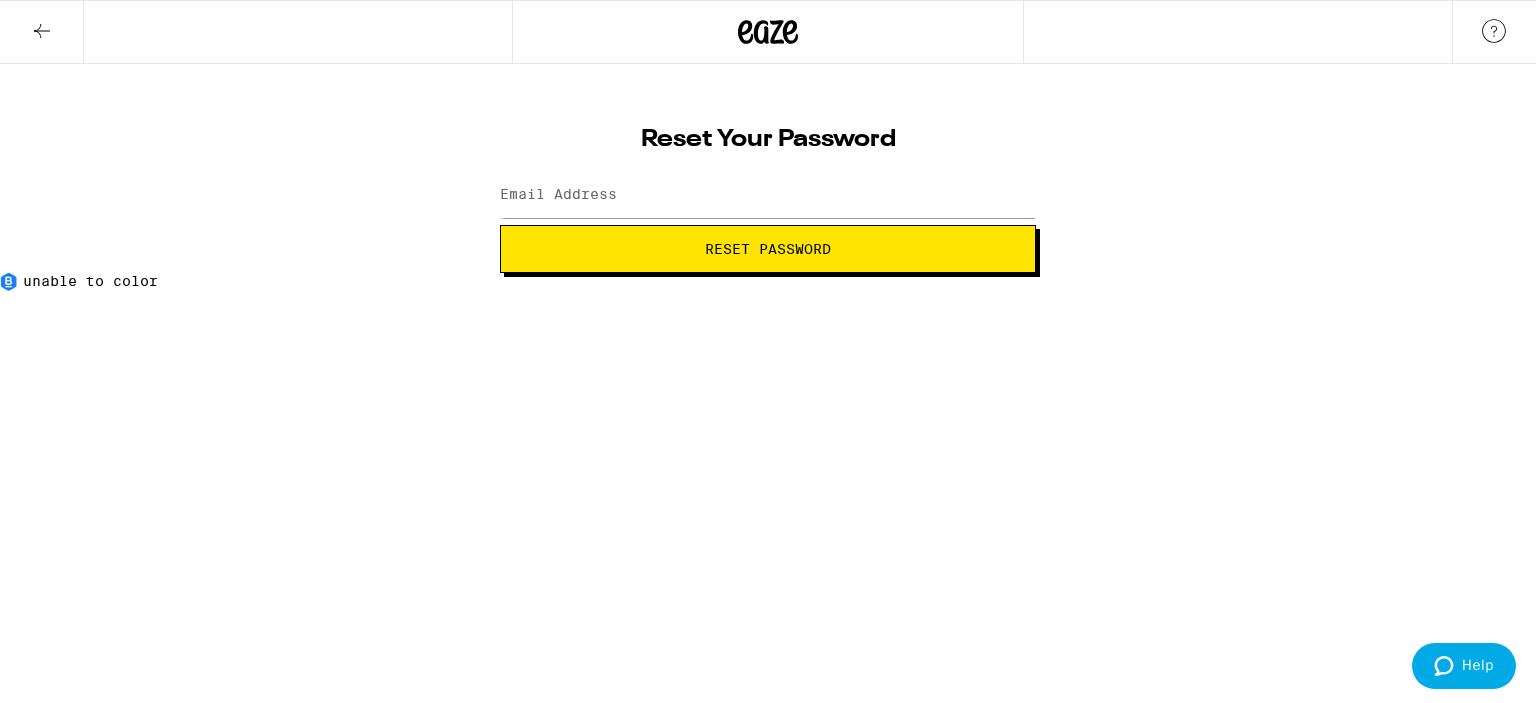 click 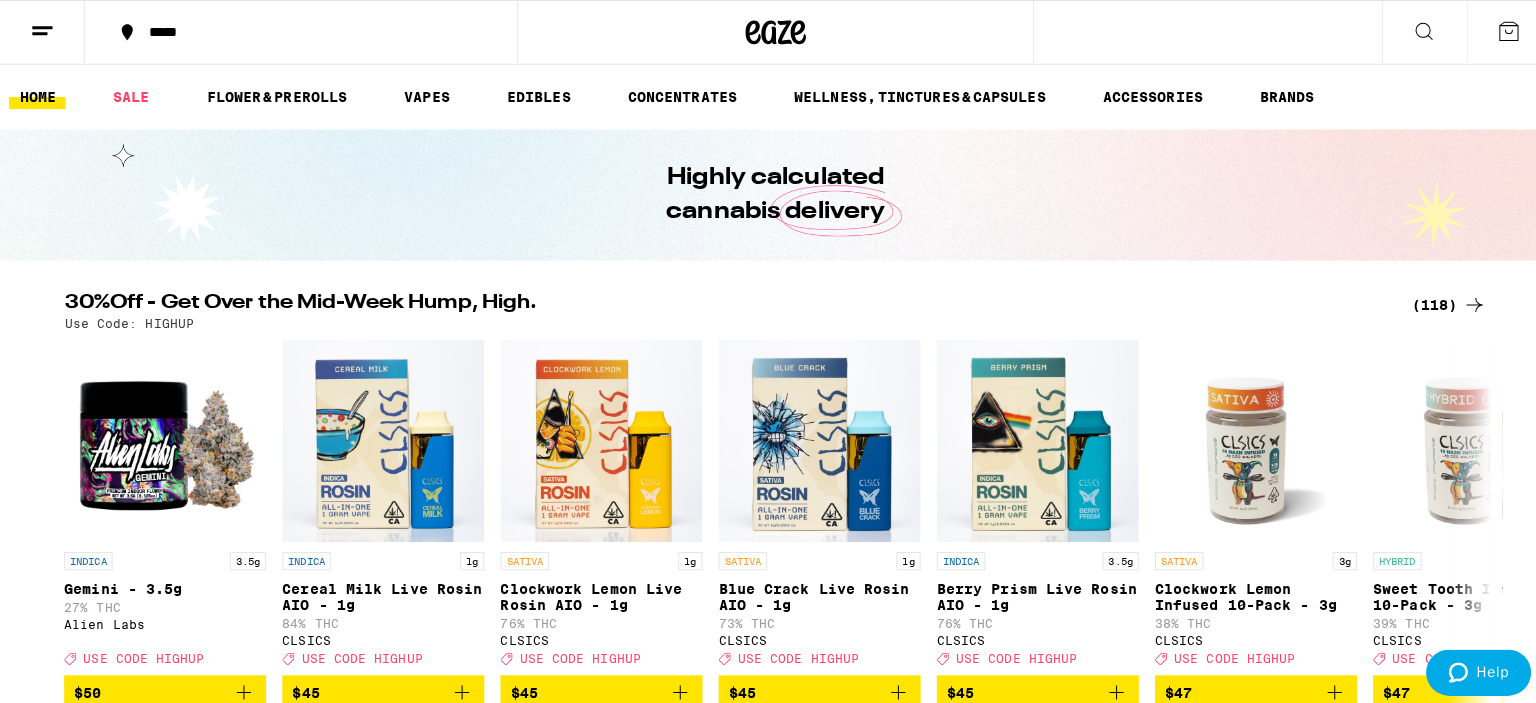 scroll, scrollTop: 0, scrollLeft: 0, axis: both 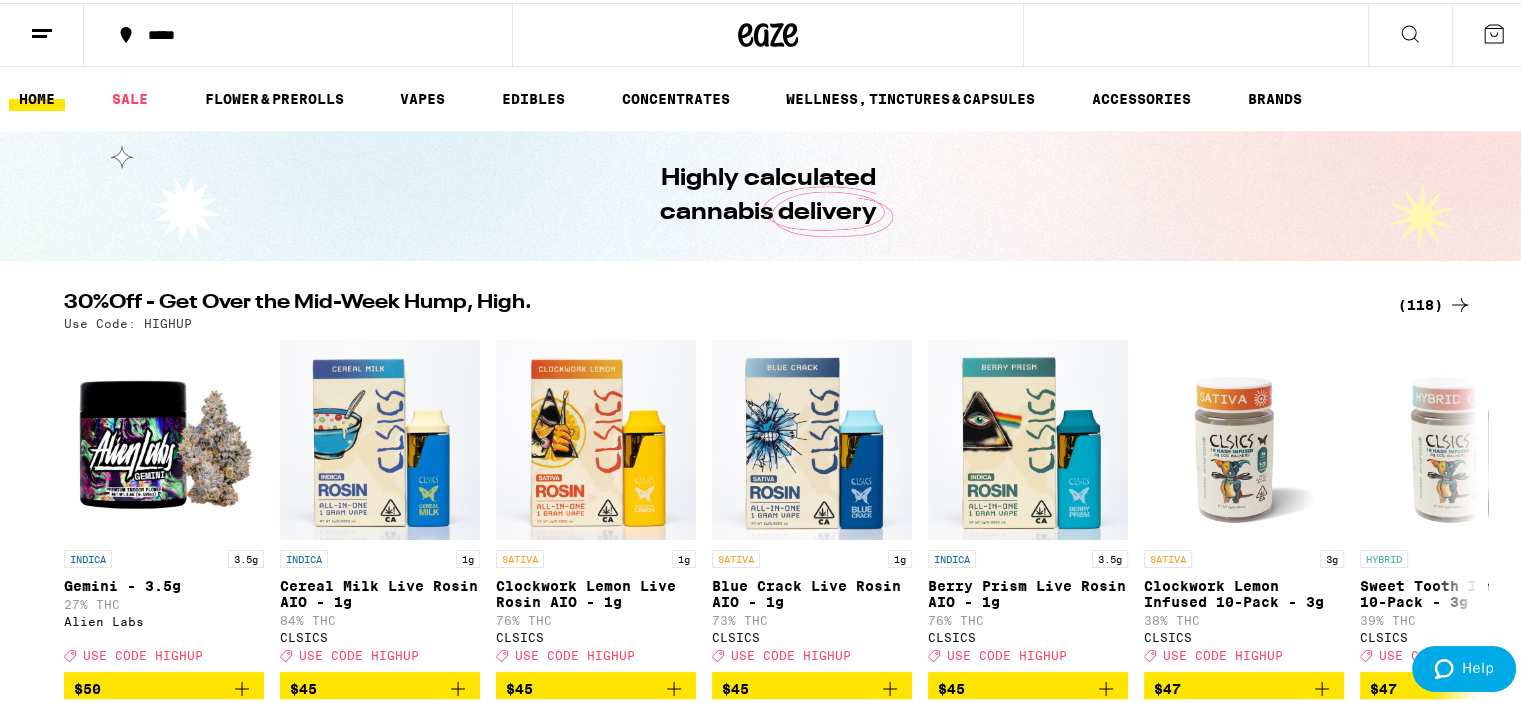 click 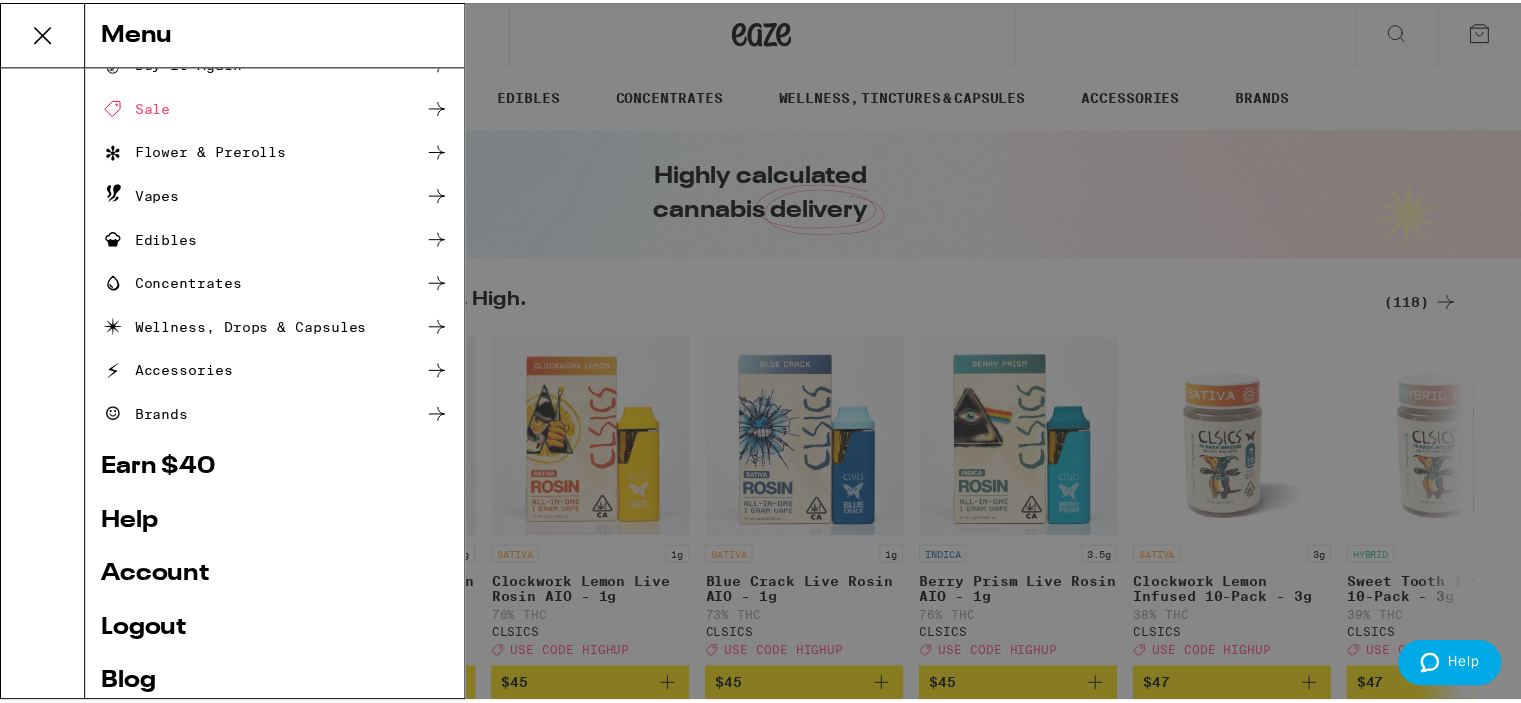 scroll, scrollTop: 100, scrollLeft: 0, axis: vertical 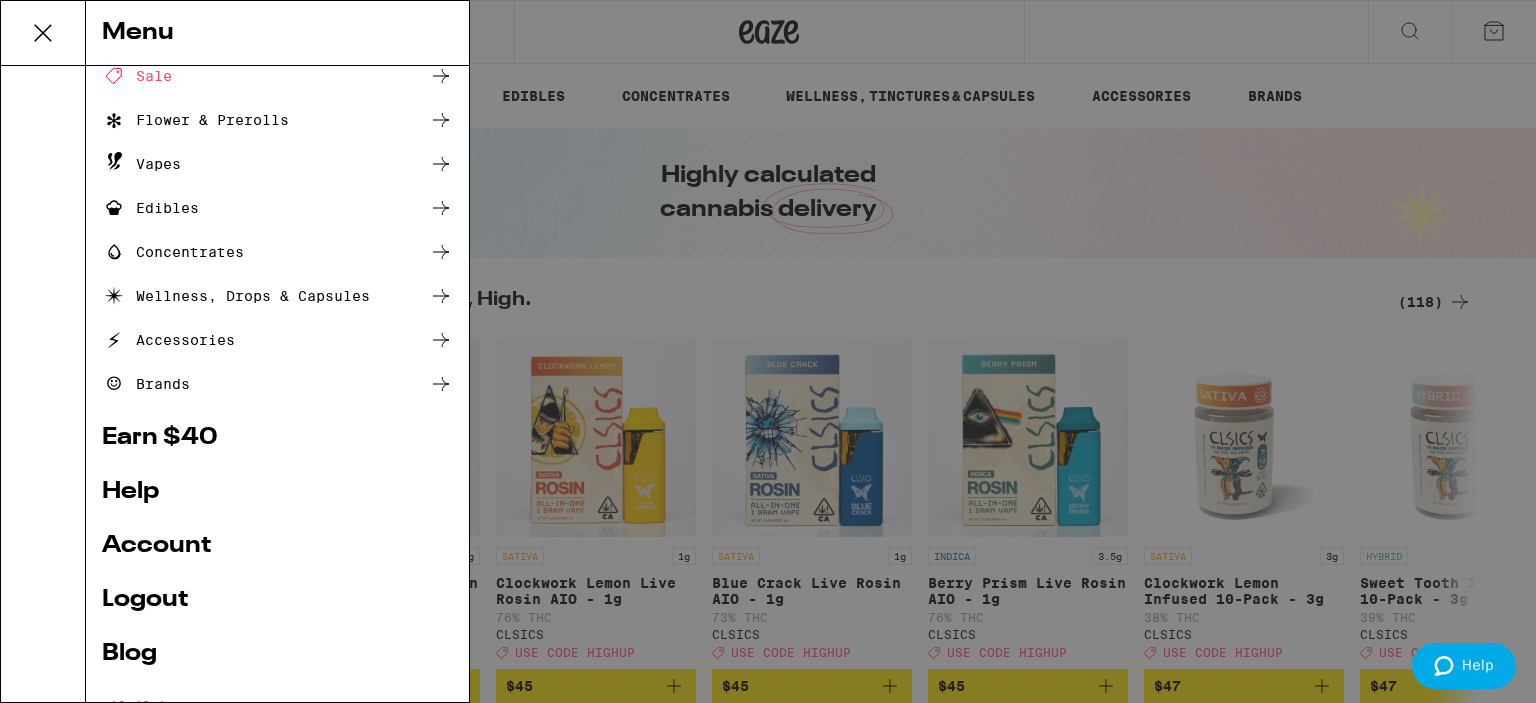 click on "Account" at bounding box center (277, 546) 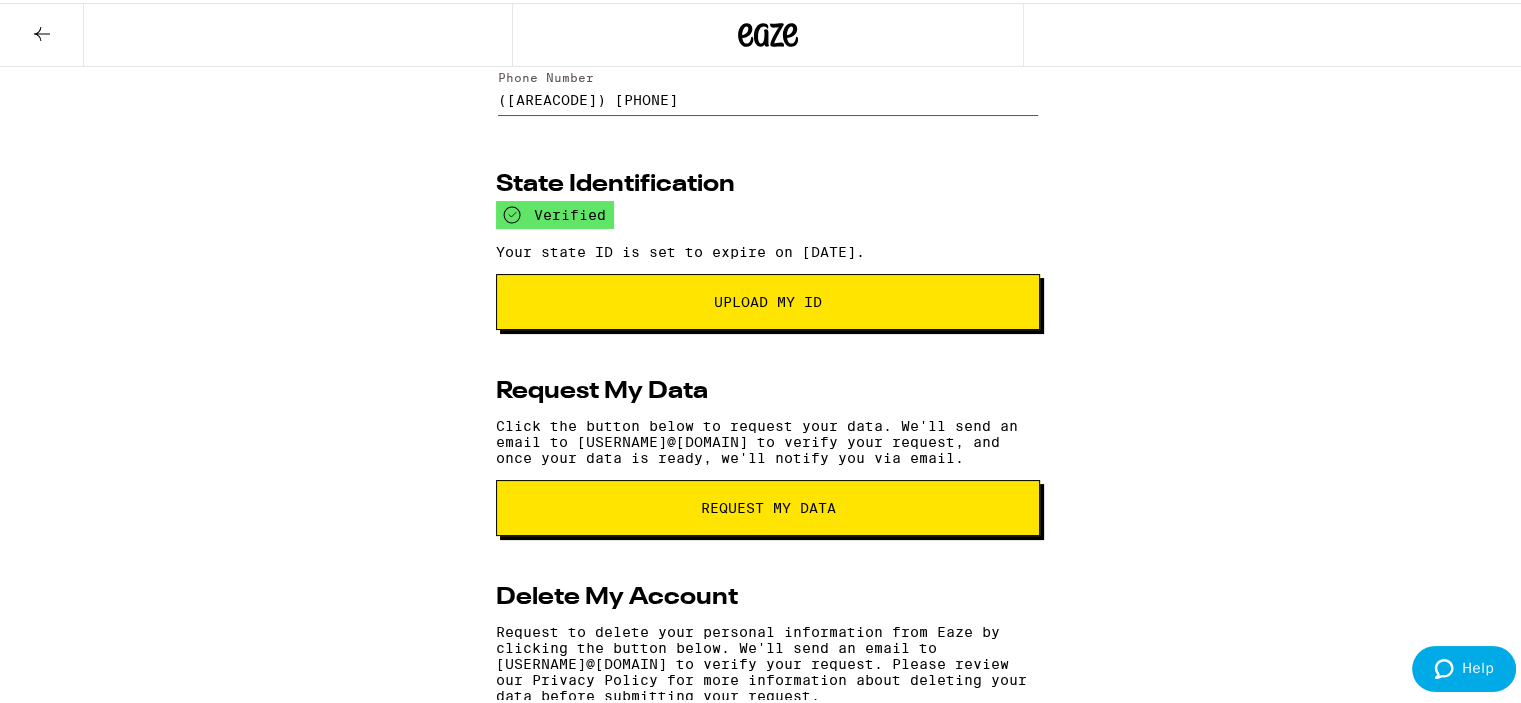 scroll, scrollTop: 0, scrollLeft: 0, axis: both 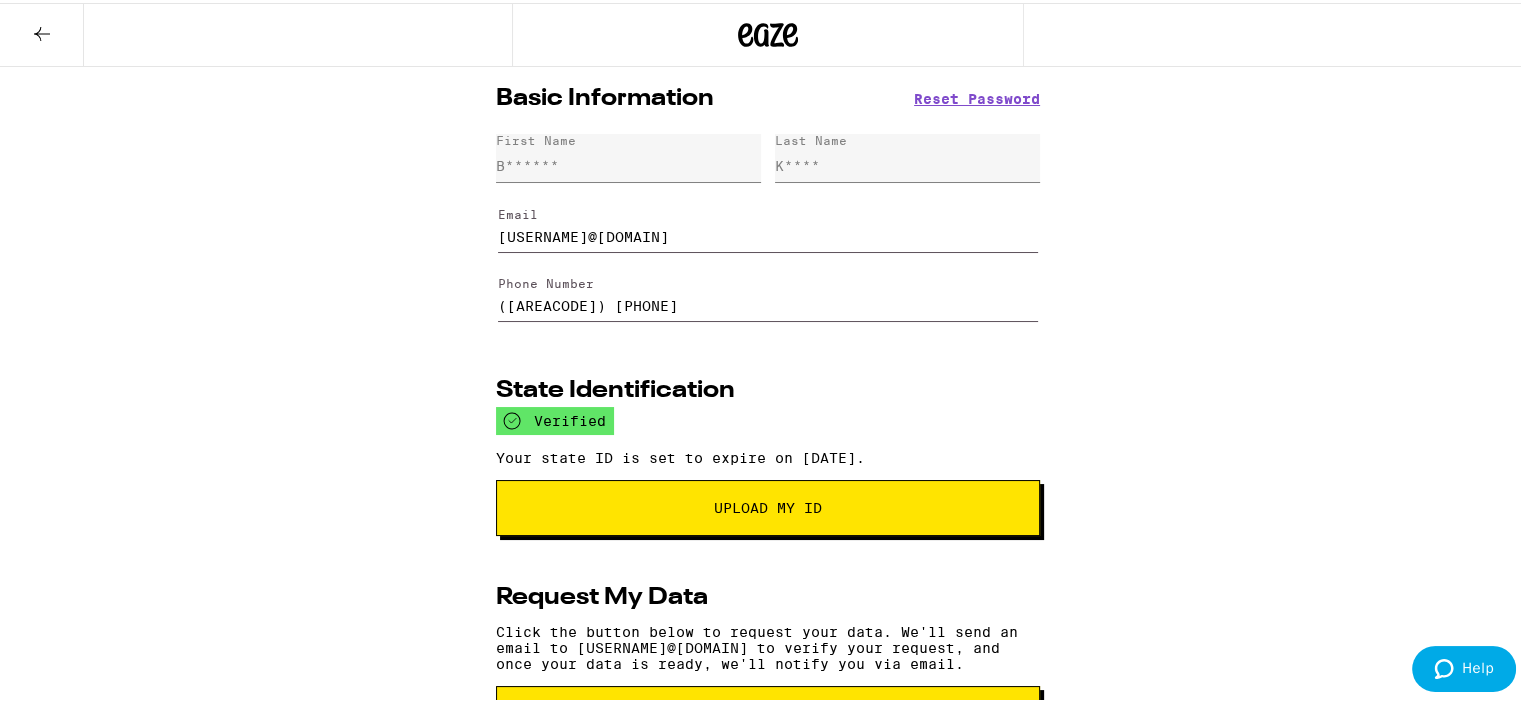 click 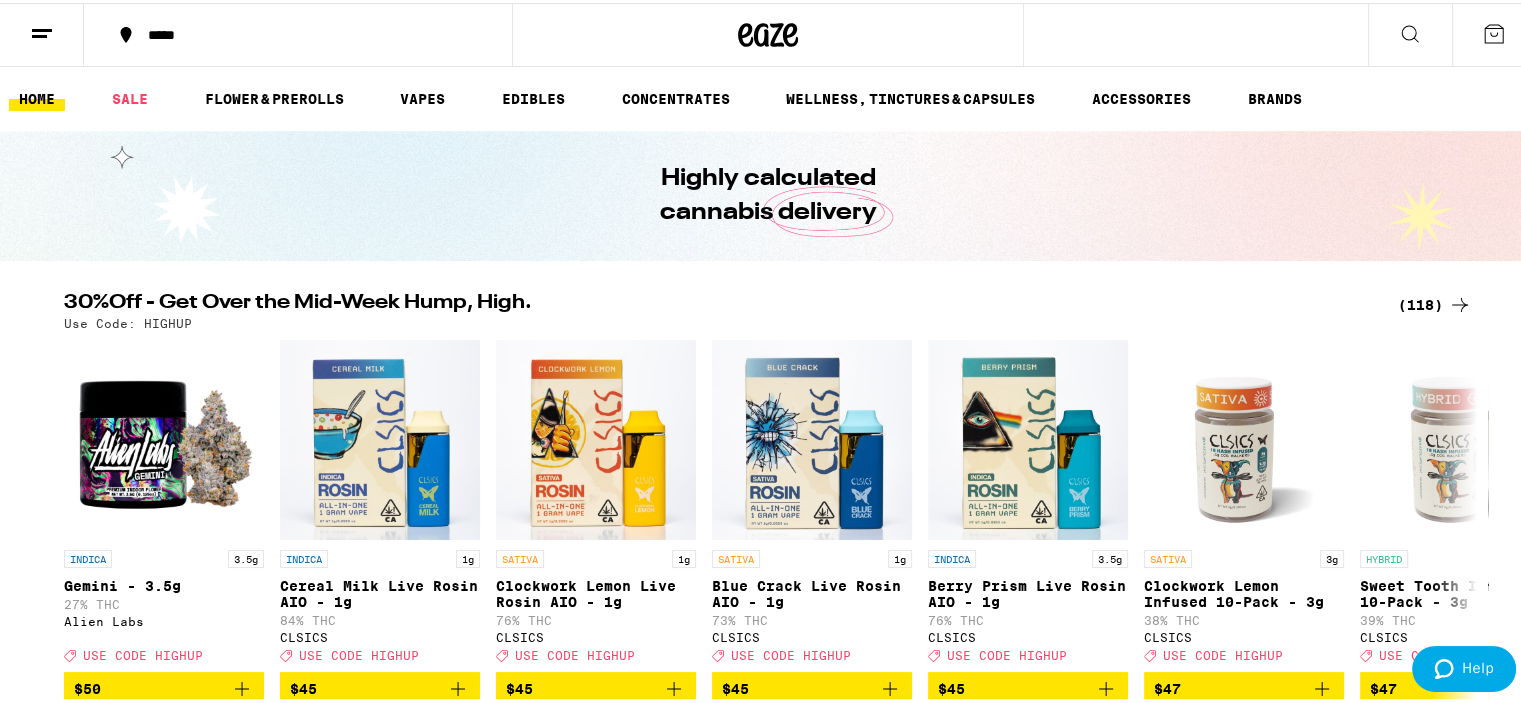 scroll, scrollTop: 0, scrollLeft: 0, axis: both 